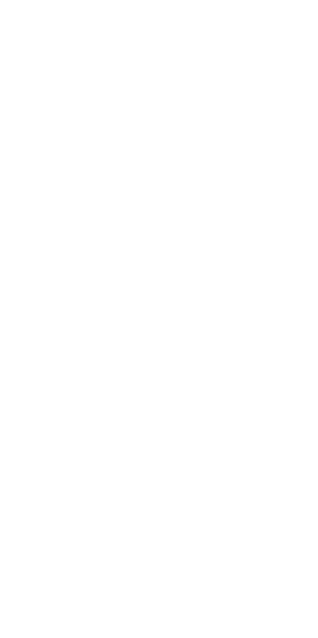scroll, scrollTop: 0, scrollLeft: 0, axis: both 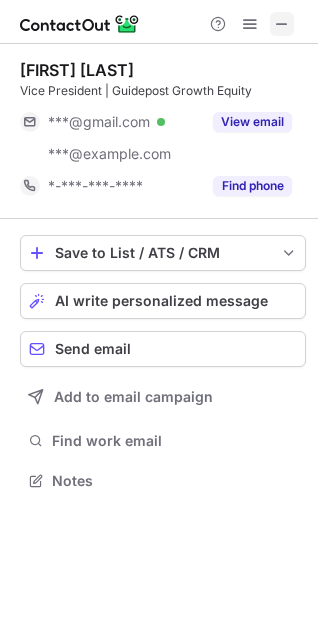 click at bounding box center (282, 24) 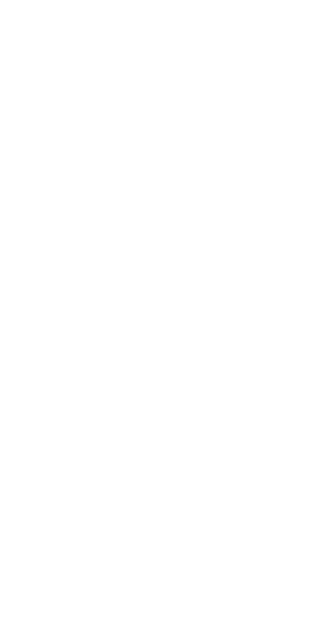 scroll, scrollTop: 0, scrollLeft: 0, axis: both 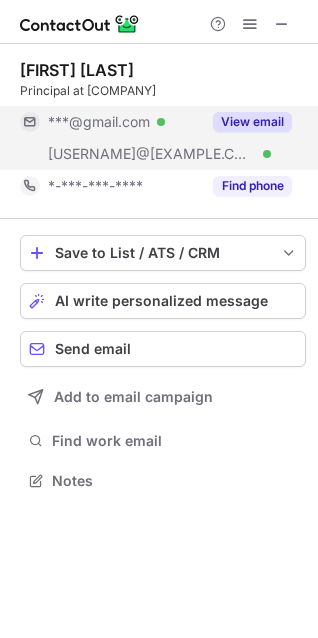 click on "View email" at bounding box center (252, 122) 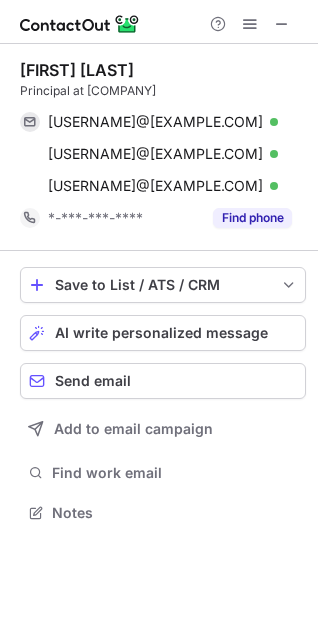 scroll, scrollTop: 10, scrollLeft: 10, axis: both 